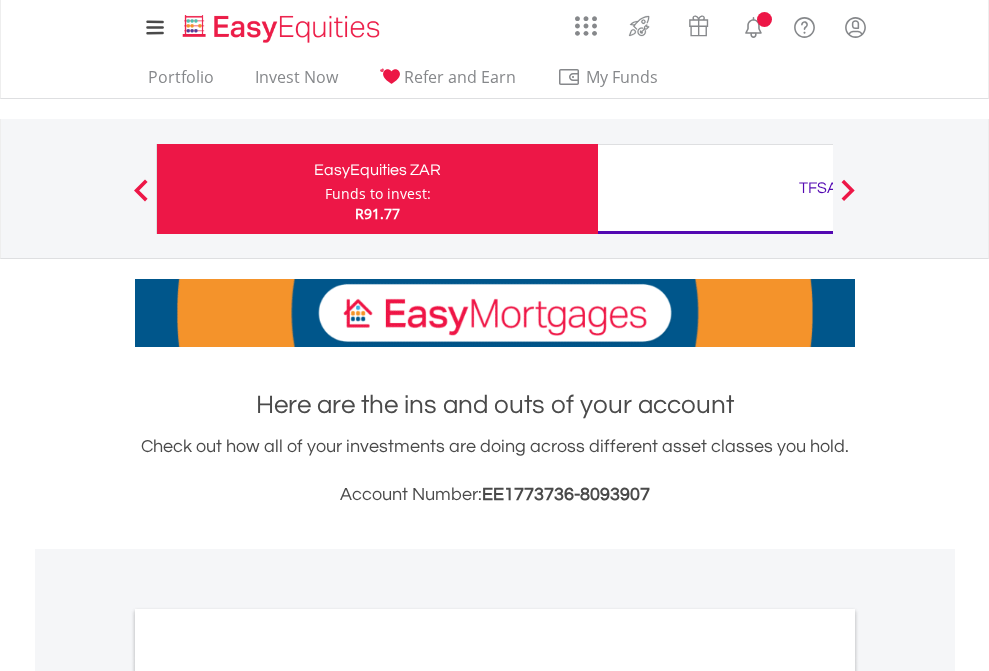 scroll, scrollTop: 0, scrollLeft: 0, axis: both 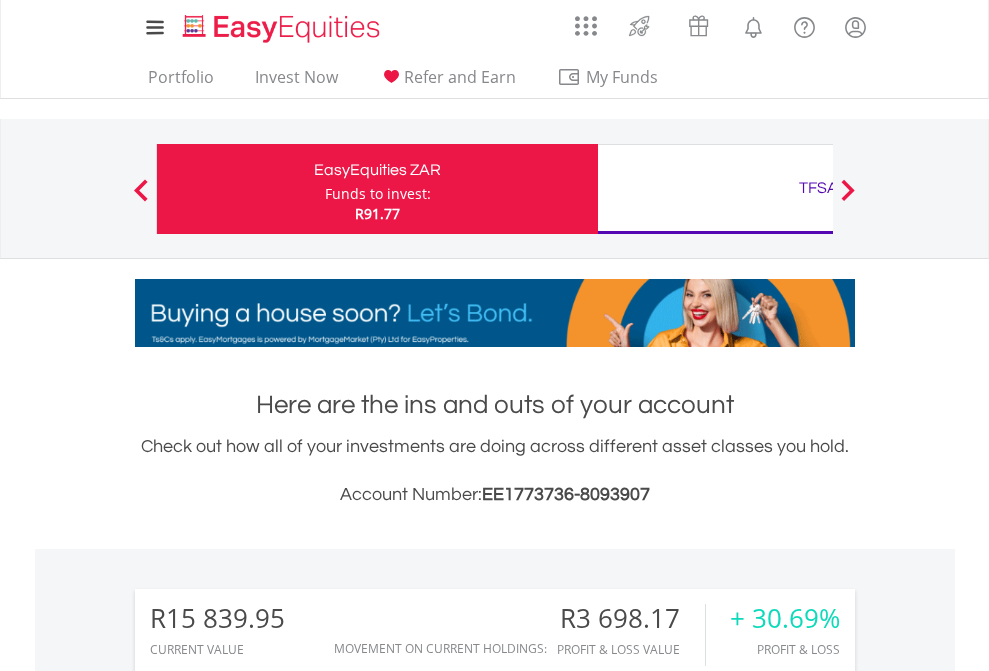 click on "Funds to invest:" at bounding box center [378, 194] 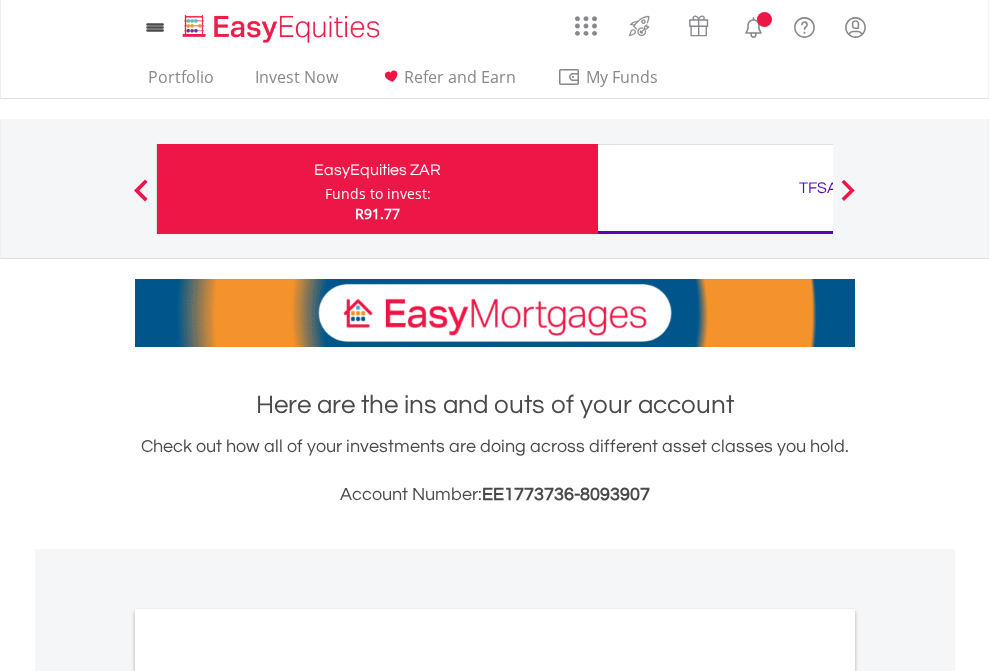 scroll, scrollTop: 0, scrollLeft: 0, axis: both 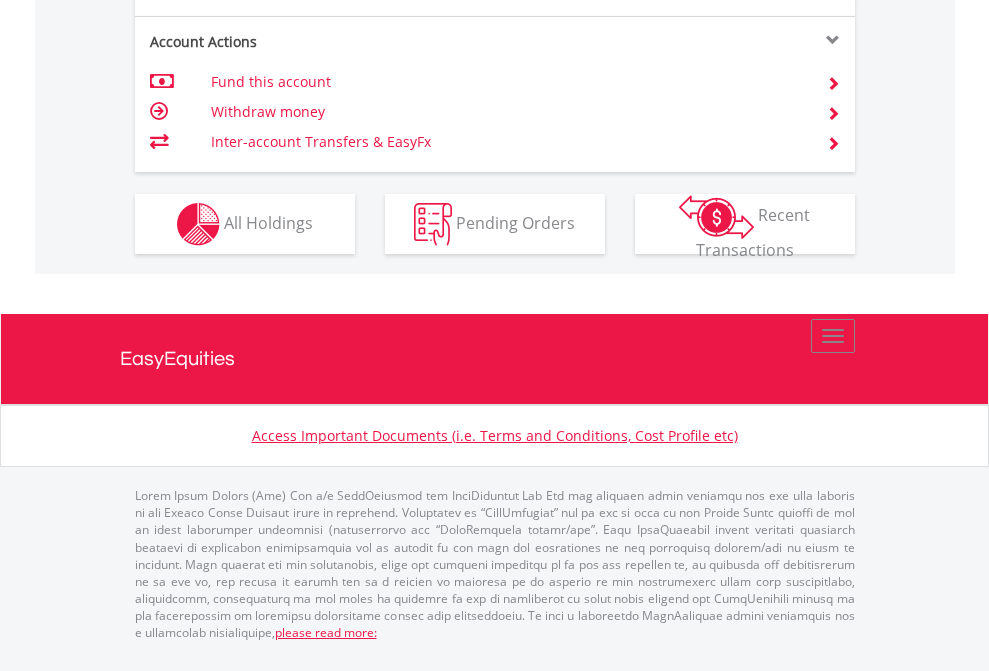 click on "Investment types" at bounding box center [706, -337] 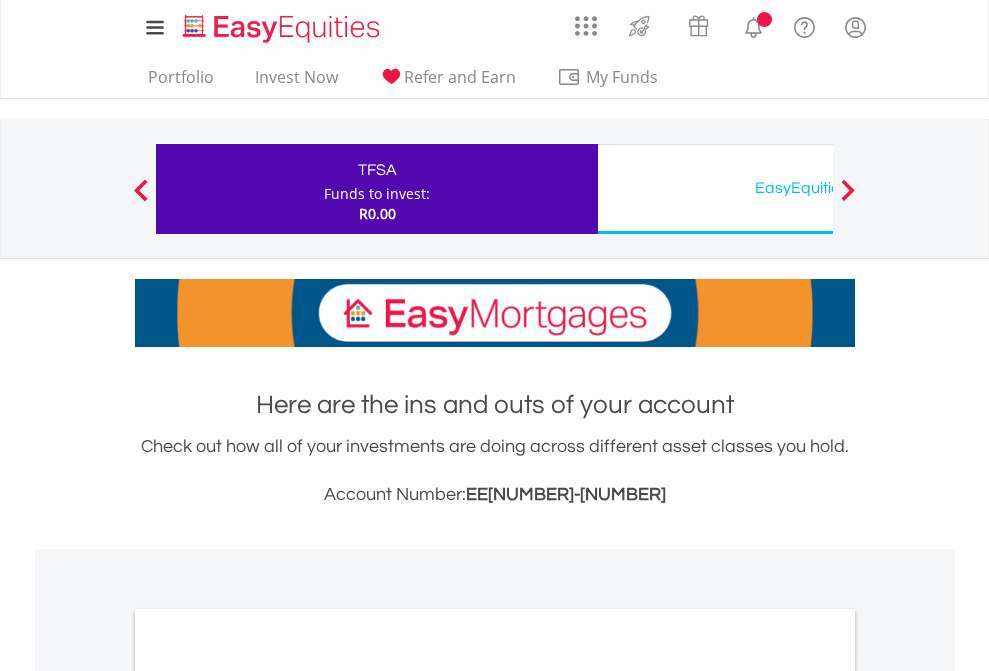 scroll, scrollTop: 0, scrollLeft: 0, axis: both 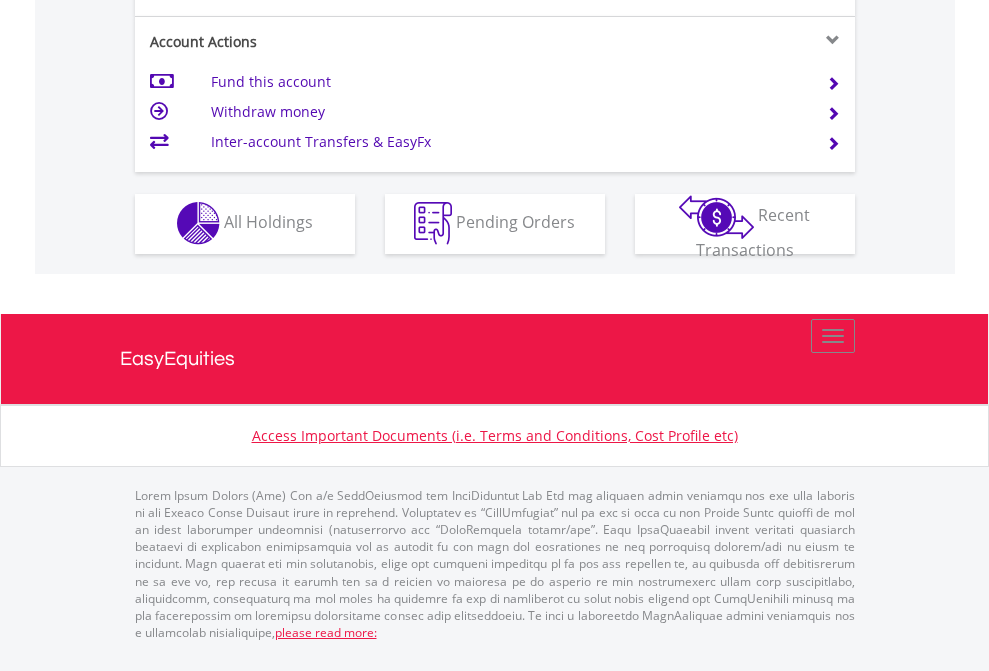 click on "Investment types" at bounding box center [706, -353] 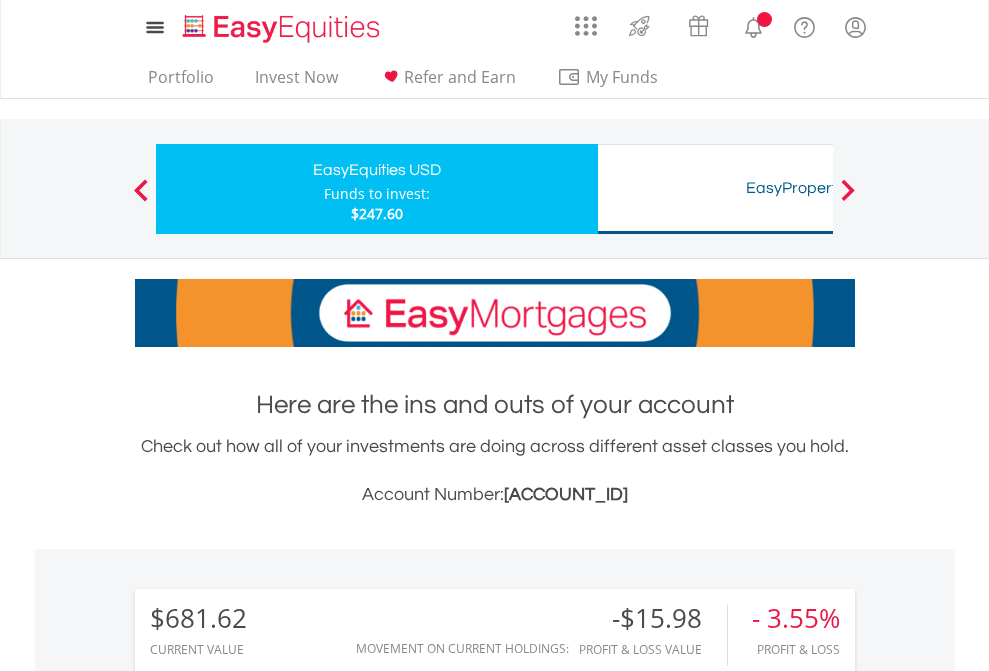 scroll, scrollTop: 0, scrollLeft: 0, axis: both 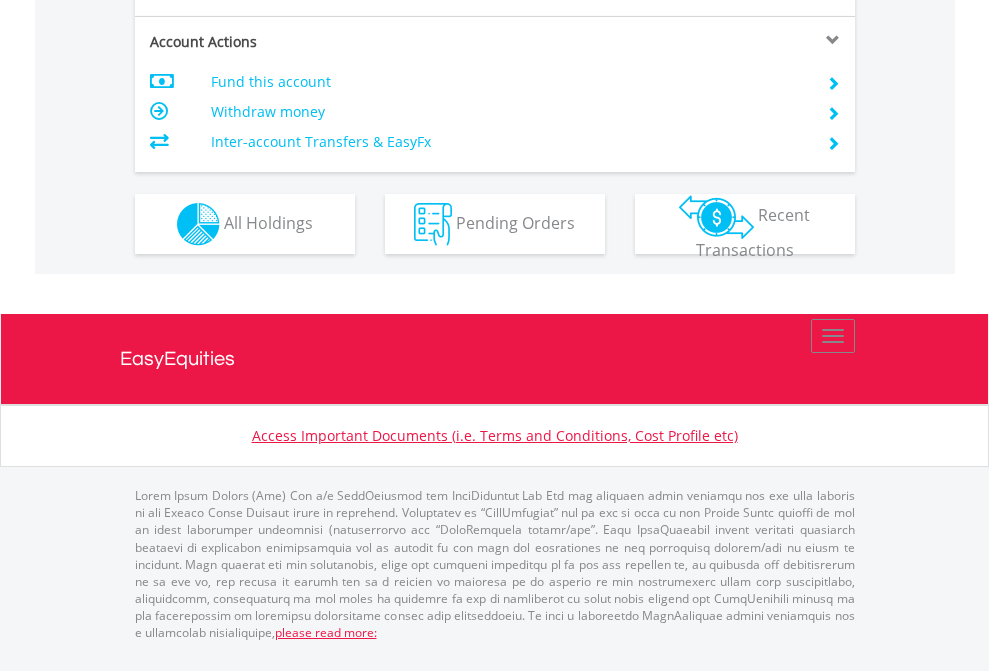 click on "Investment types" at bounding box center [706, -337] 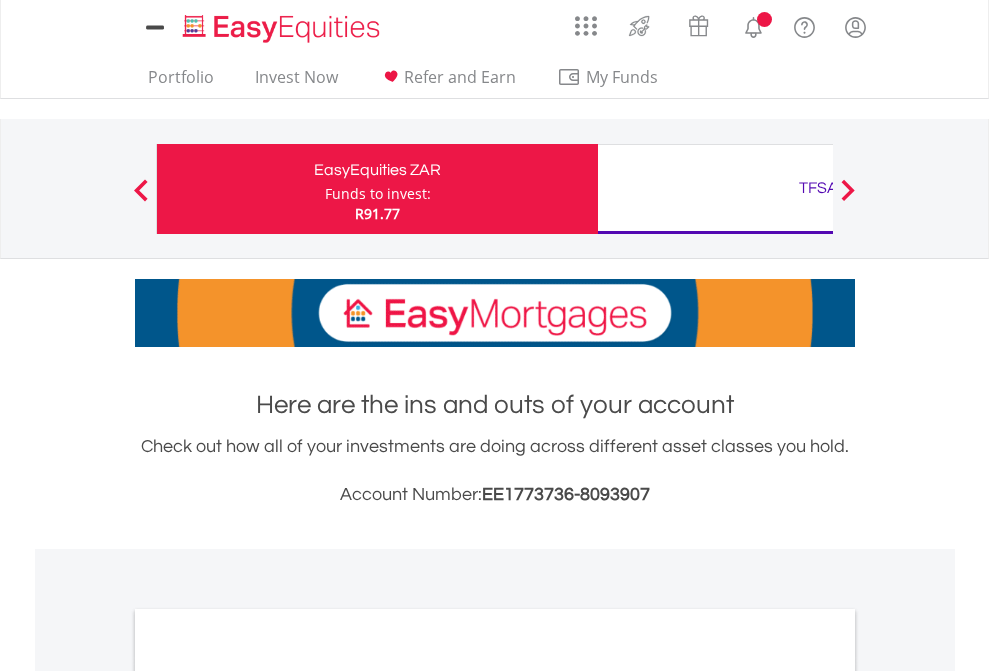 scroll, scrollTop: 0, scrollLeft: 0, axis: both 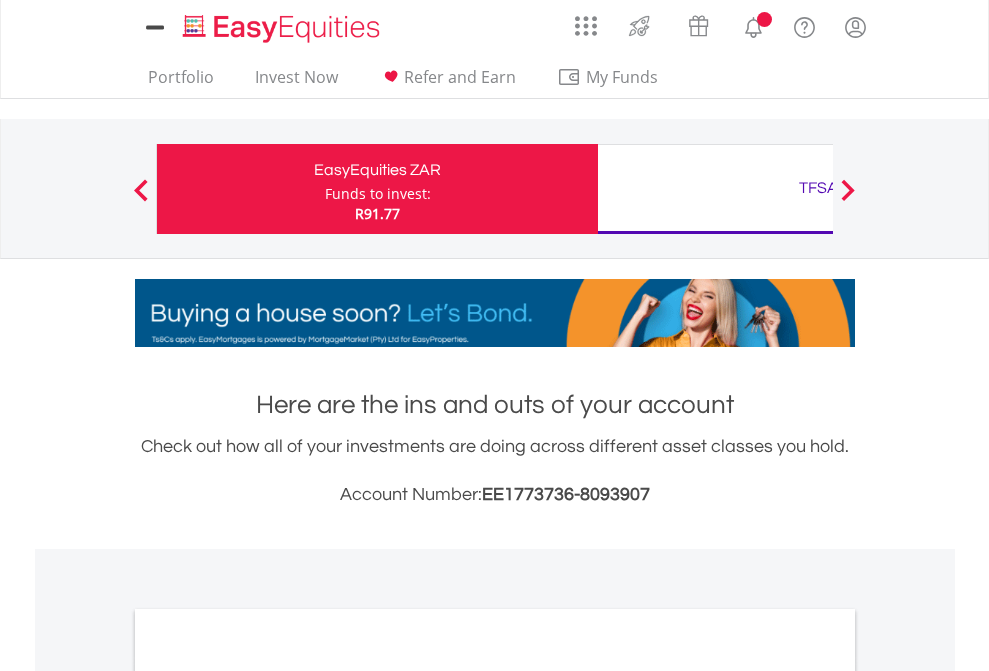 click on "All Holdings" at bounding box center (268, 1096) 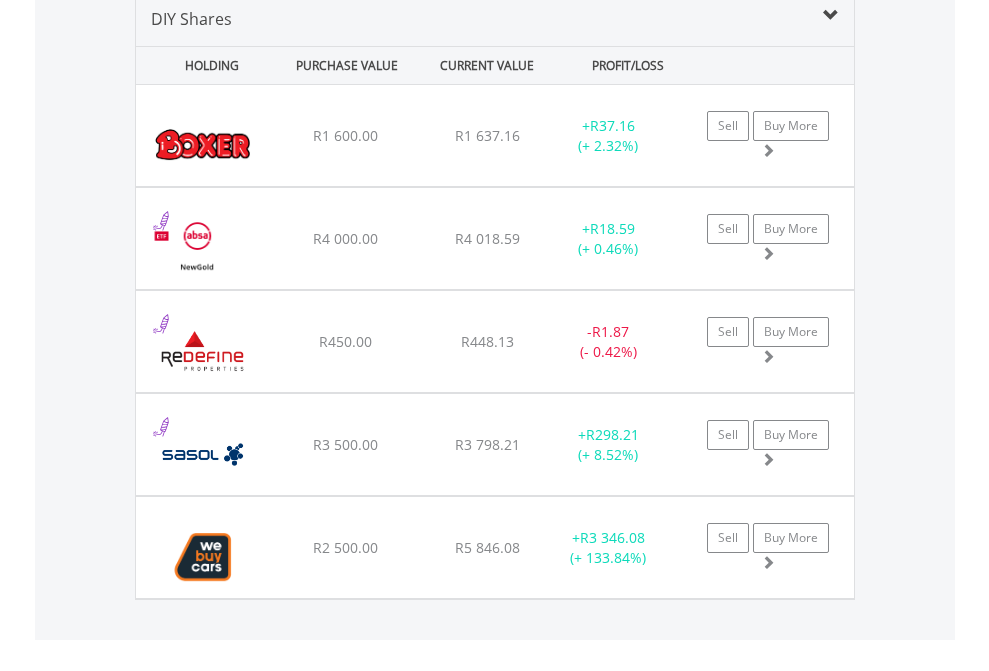 scroll, scrollTop: 1933, scrollLeft: 0, axis: vertical 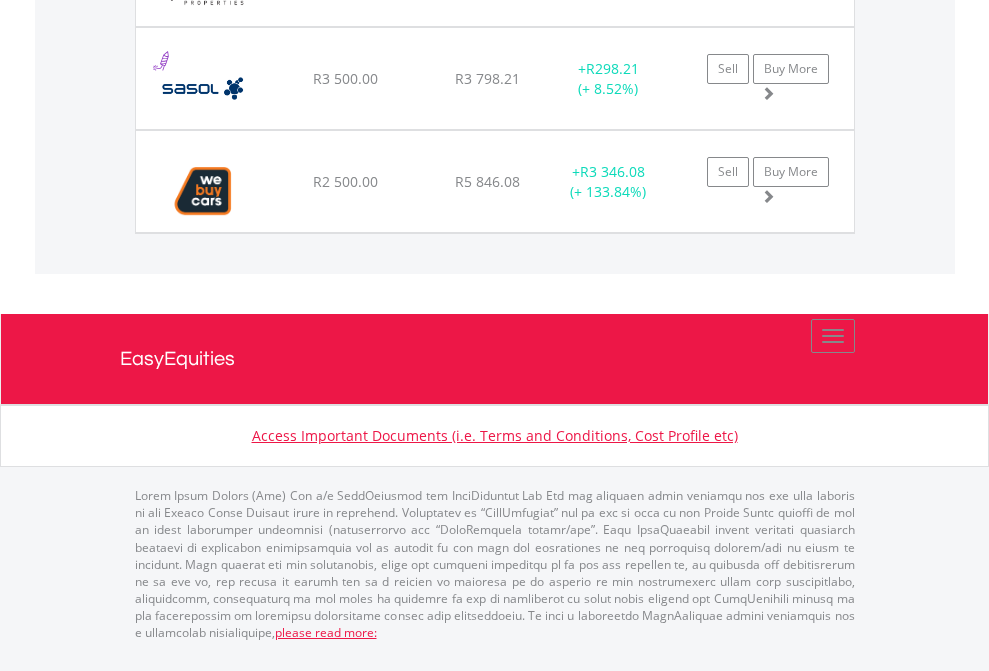 click on "TFSA" at bounding box center [818, -1380] 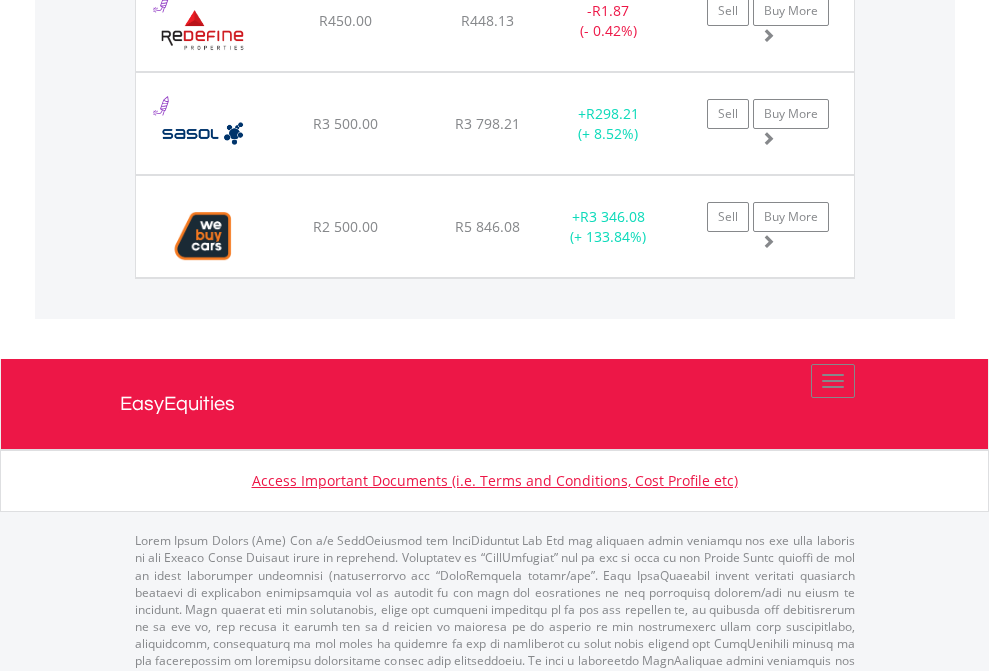 scroll, scrollTop: 144, scrollLeft: 0, axis: vertical 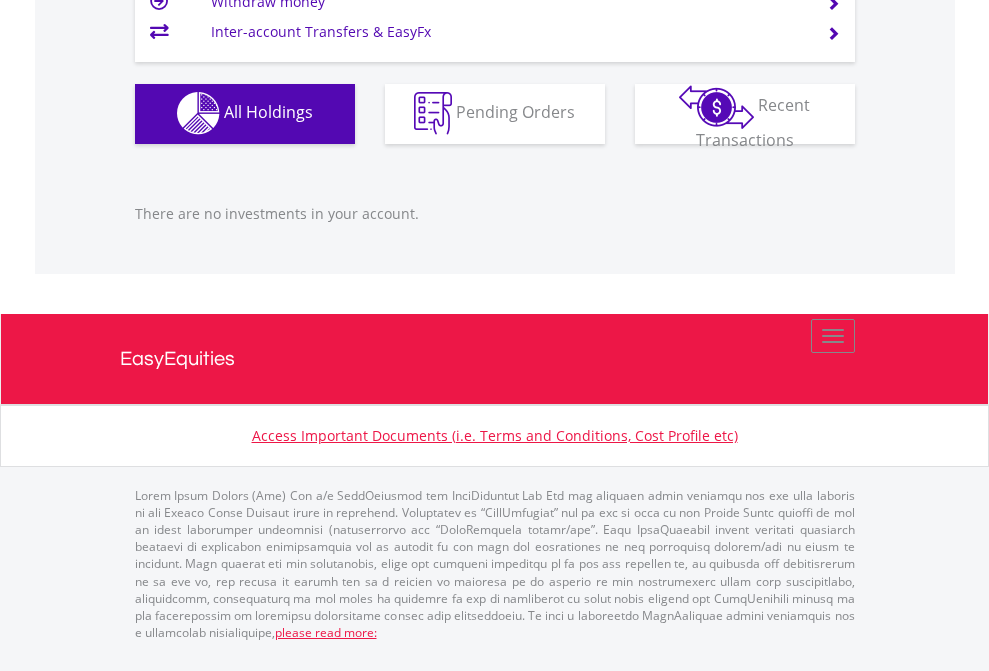 click on "EasyEquities USD" at bounding box center (818, -1142) 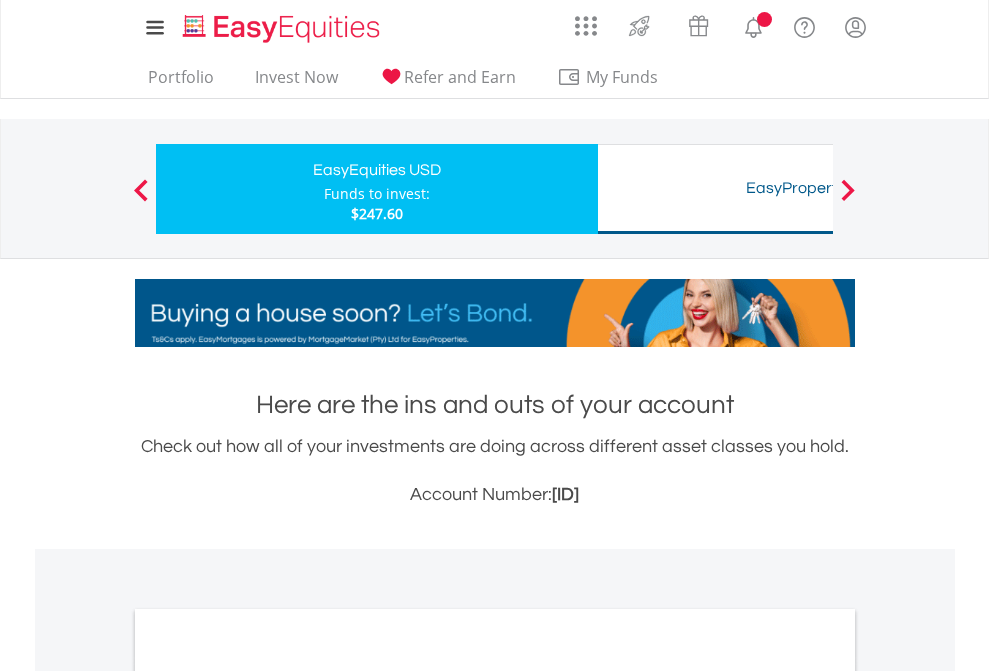 scroll, scrollTop: 1202, scrollLeft: 0, axis: vertical 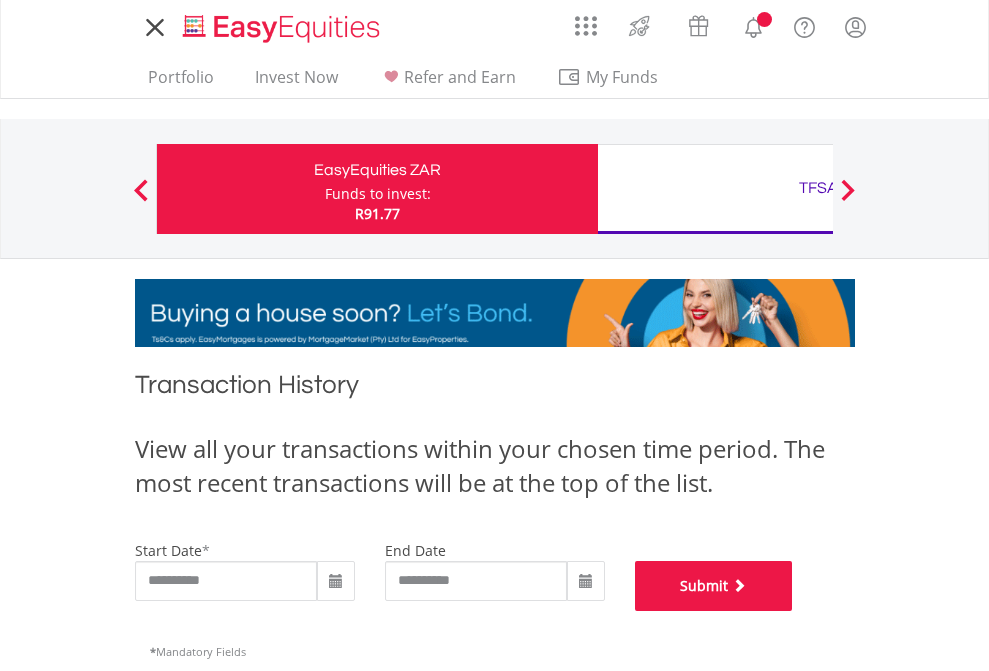 click on "Submit" at bounding box center [714, 586] 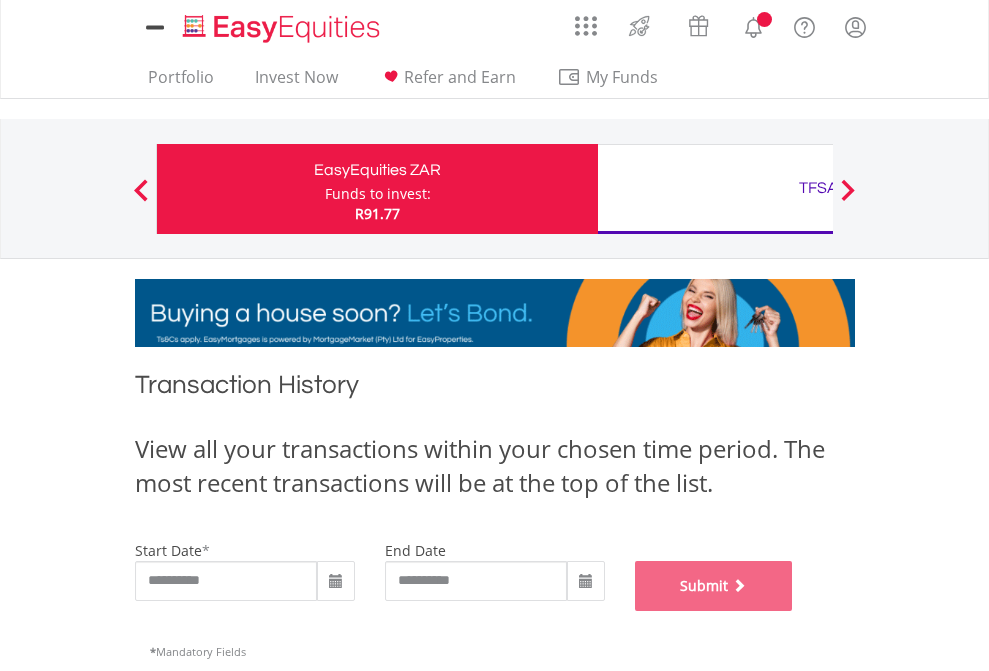 scroll, scrollTop: 811, scrollLeft: 0, axis: vertical 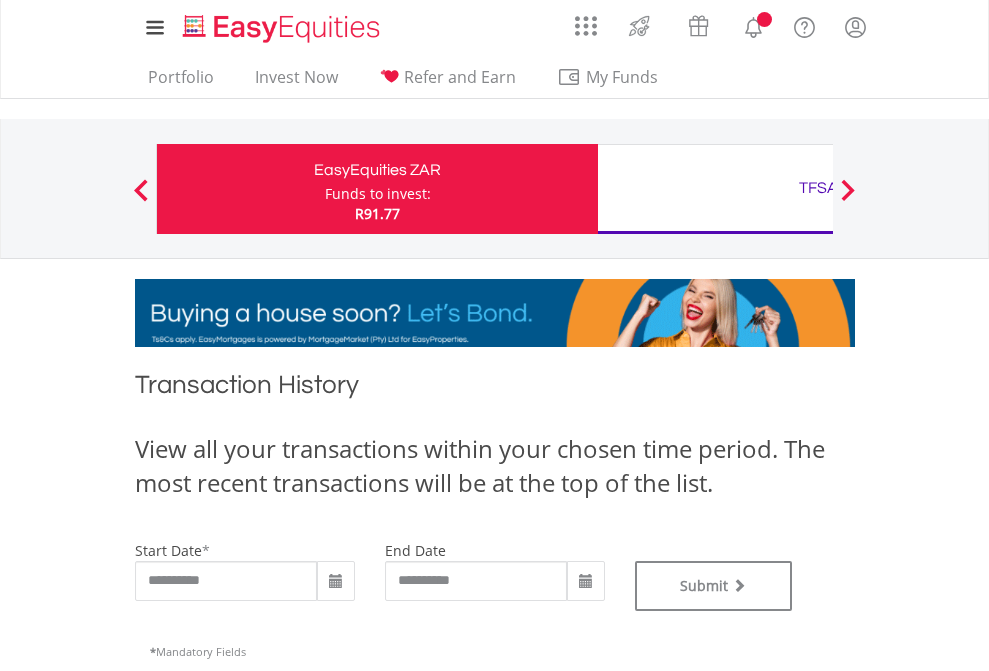 click on "TFSA" at bounding box center [818, 188] 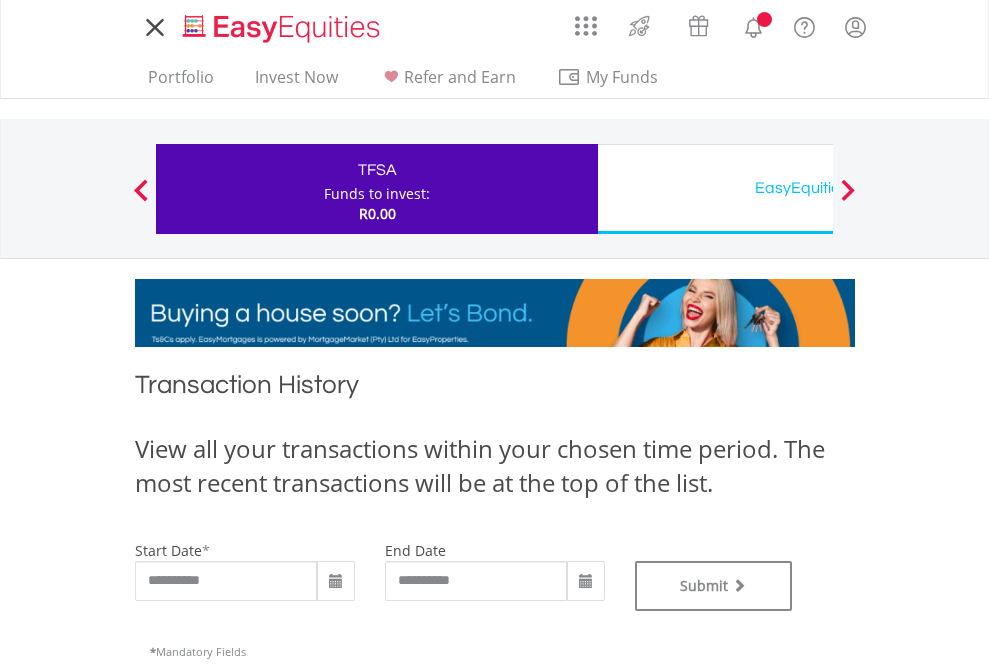 scroll, scrollTop: 0, scrollLeft: 0, axis: both 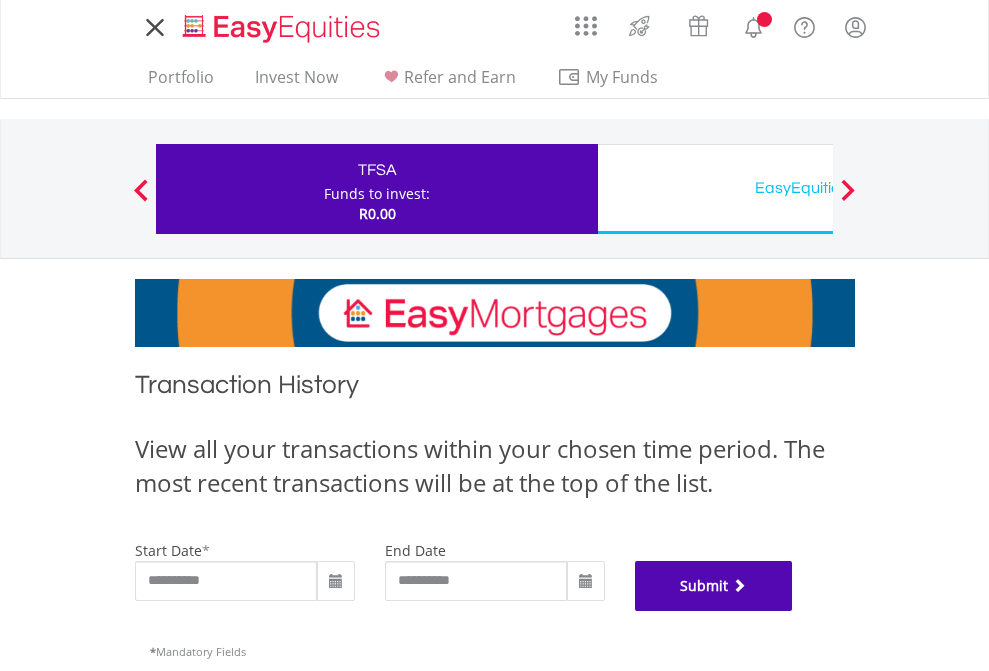 click on "Submit" at bounding box center [714, 586] 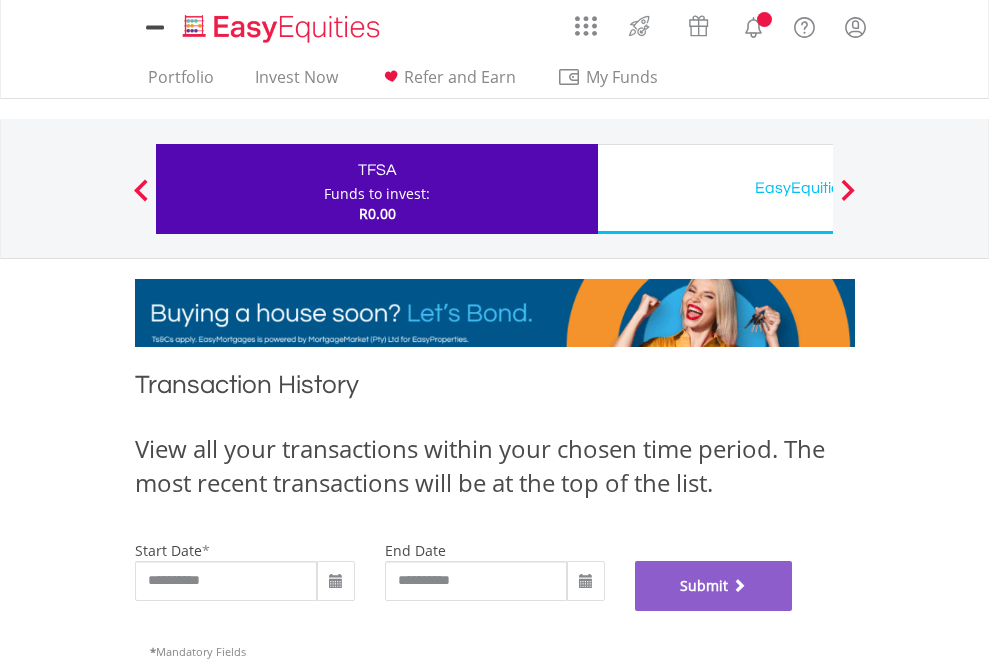 scroll, scrollTop: 811, scrollLeft: 0, axis: vertical 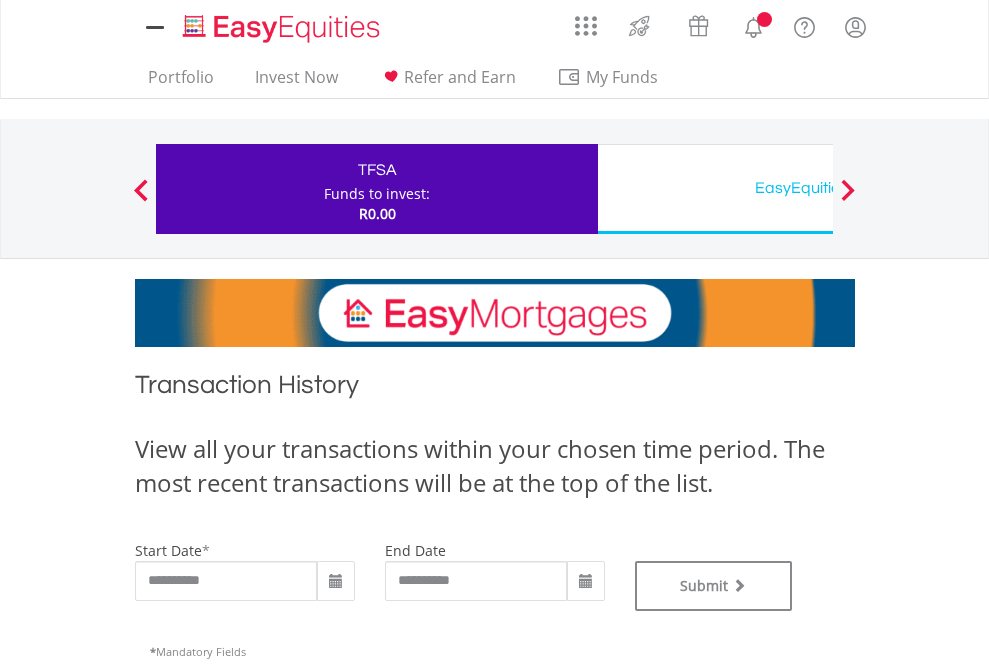 click on "EasyEquities USD" at bounding box center [818, 188] 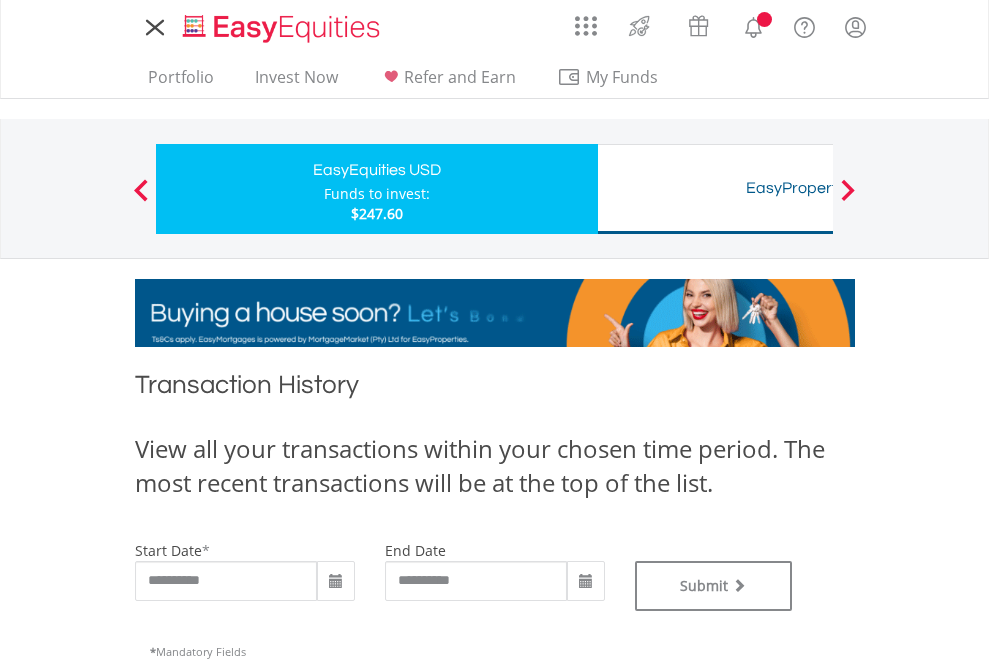 scroll, scrollTop: 0, scrollLeft: 0, axis: both 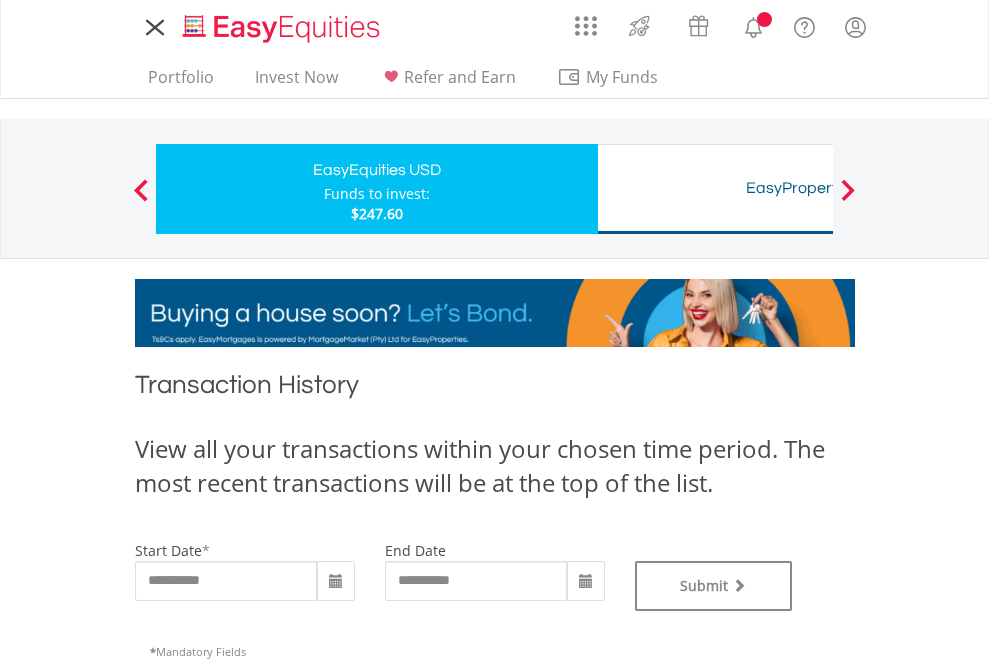 type on "**********" 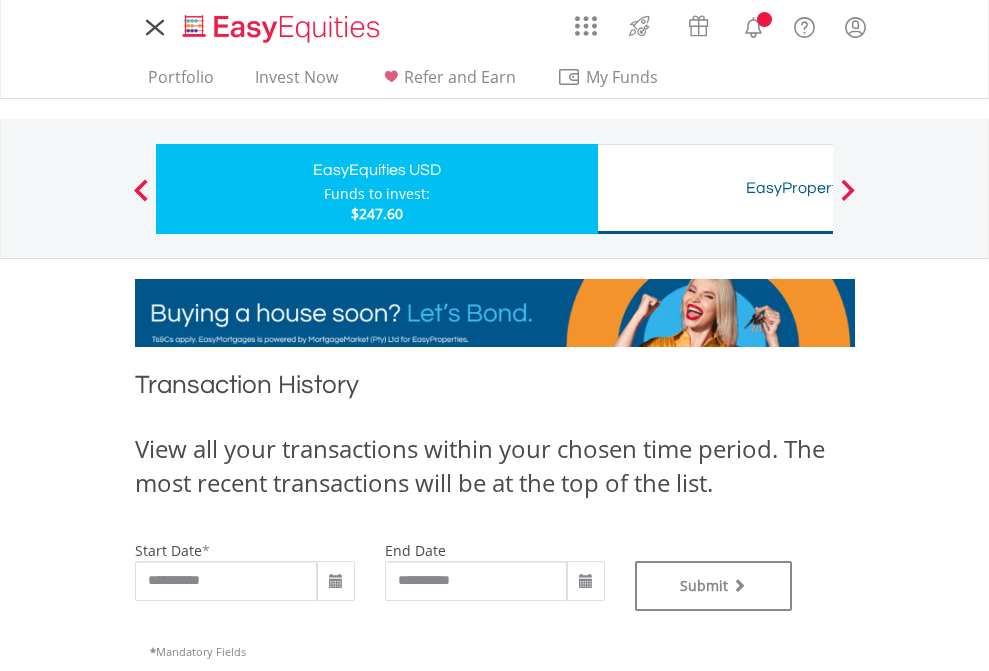 type on "**********" 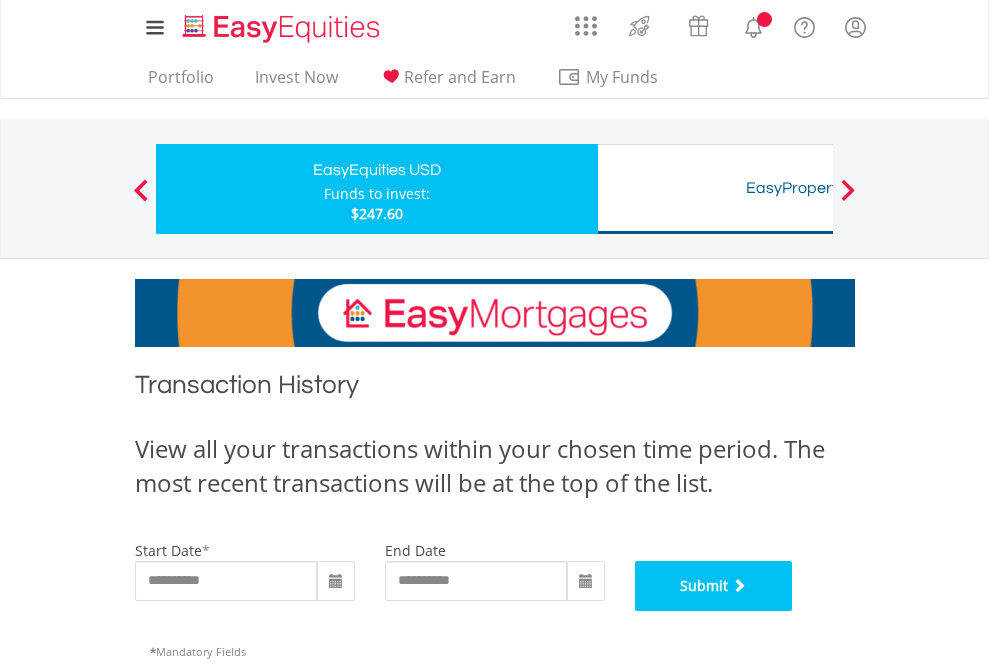 click on "Submit" at bounding box center [714, 586] 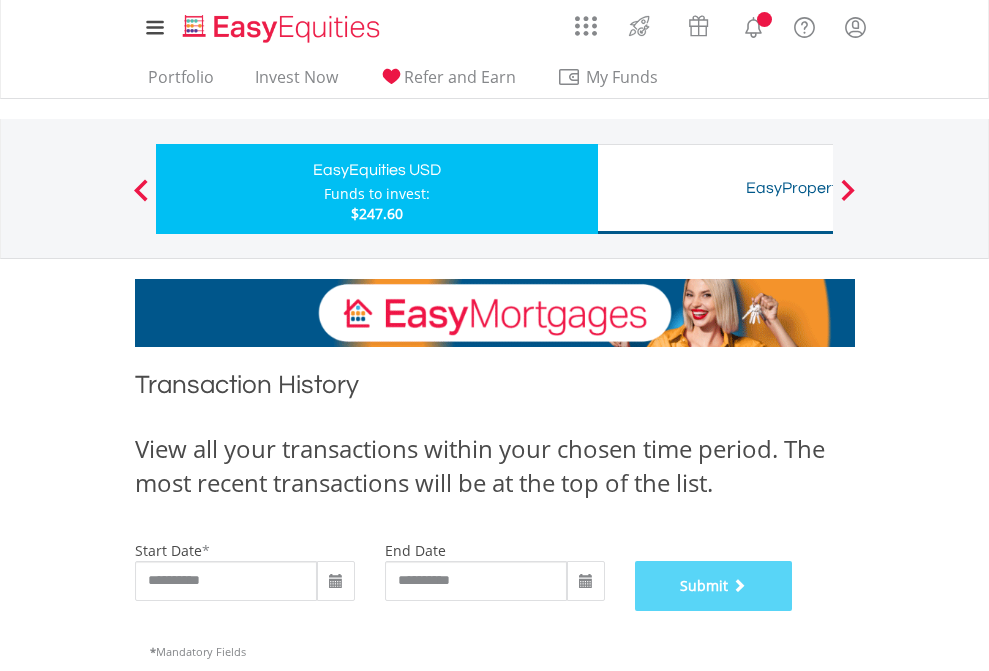 scroll, scrollTop: 811, scrollLeft: 0, axis: vertical 